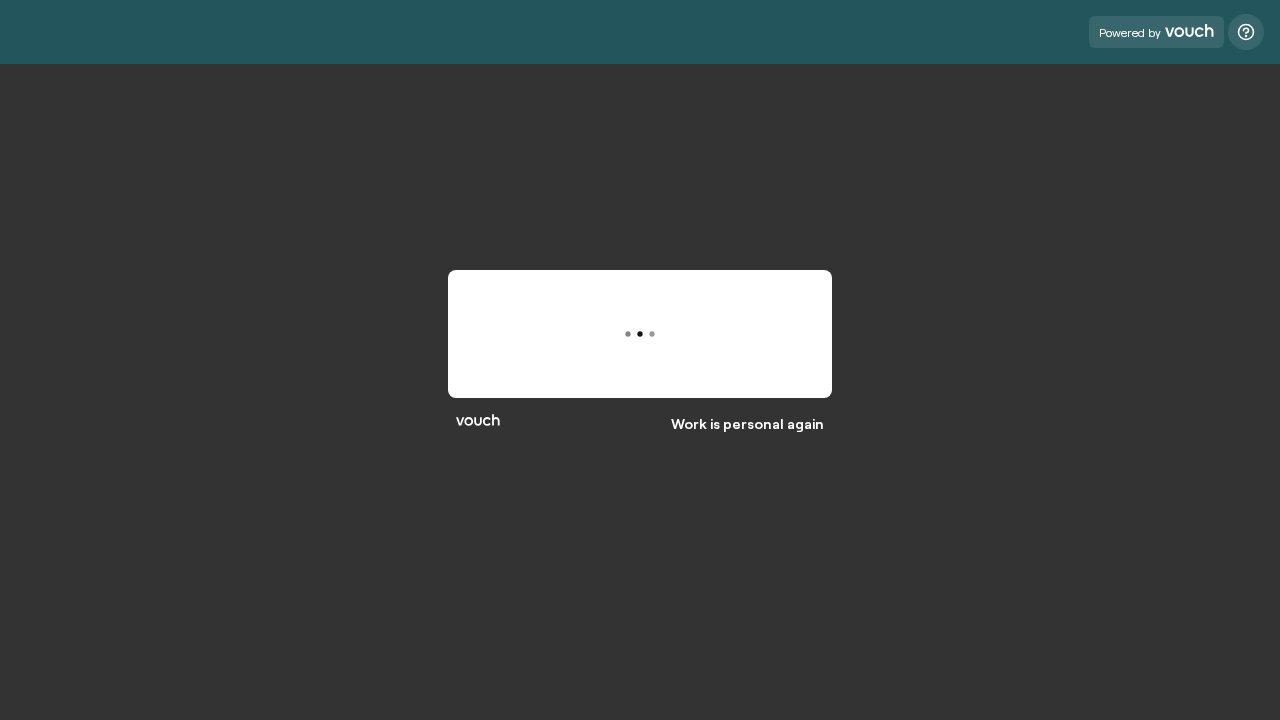 scroll, scrollTop: 0, scrollLeft: 0, axis: both 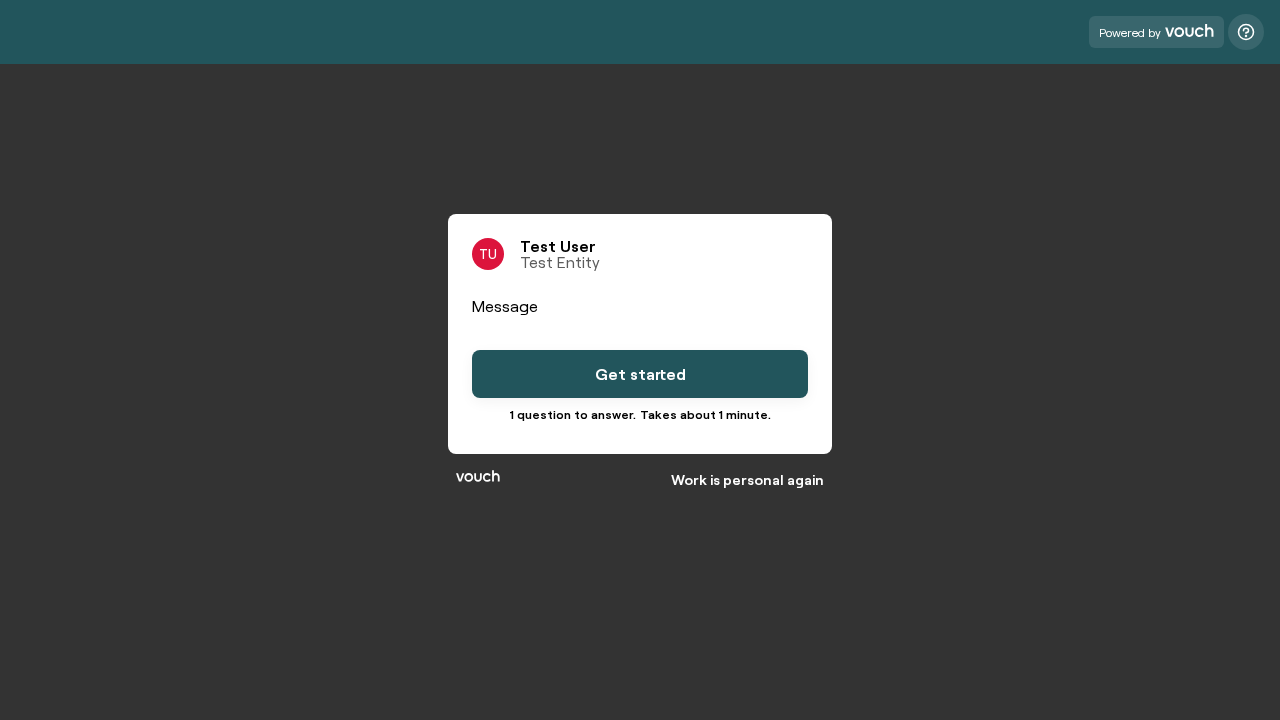 click on "Get started" at bounding box center (640, 374) 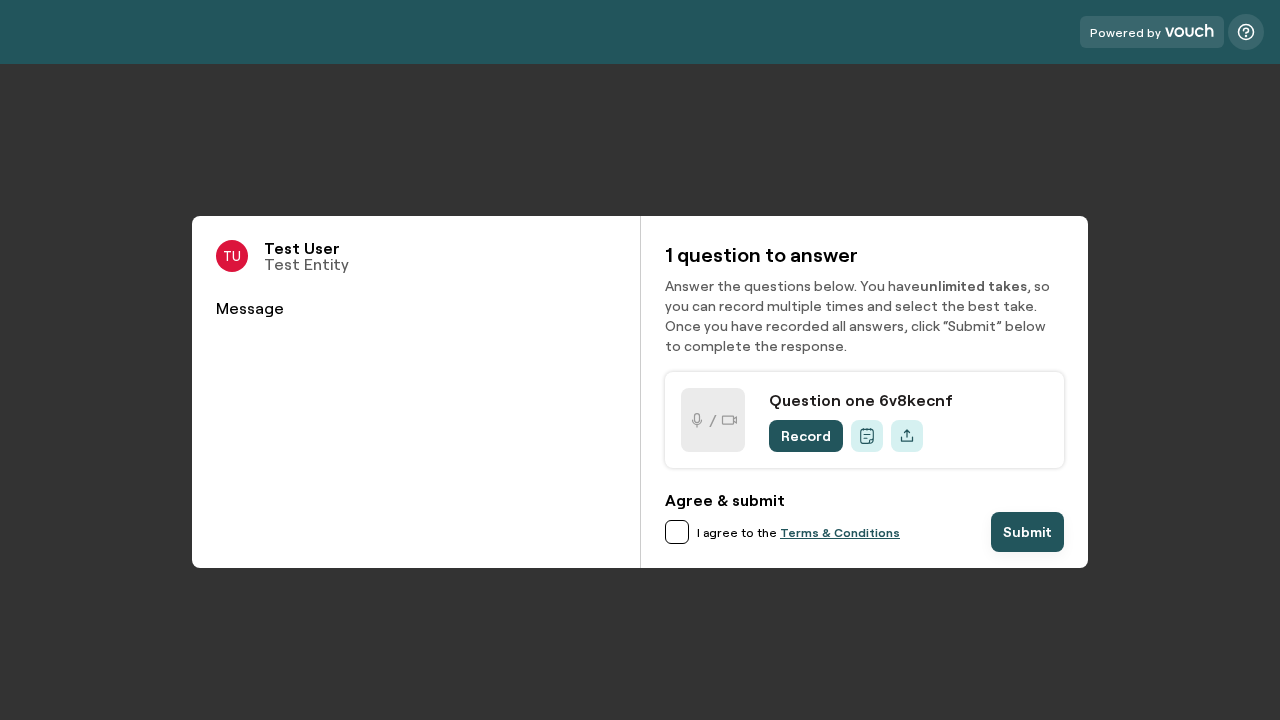 scroll, scrollTop: 0, scrollLeft: 0, axis: both 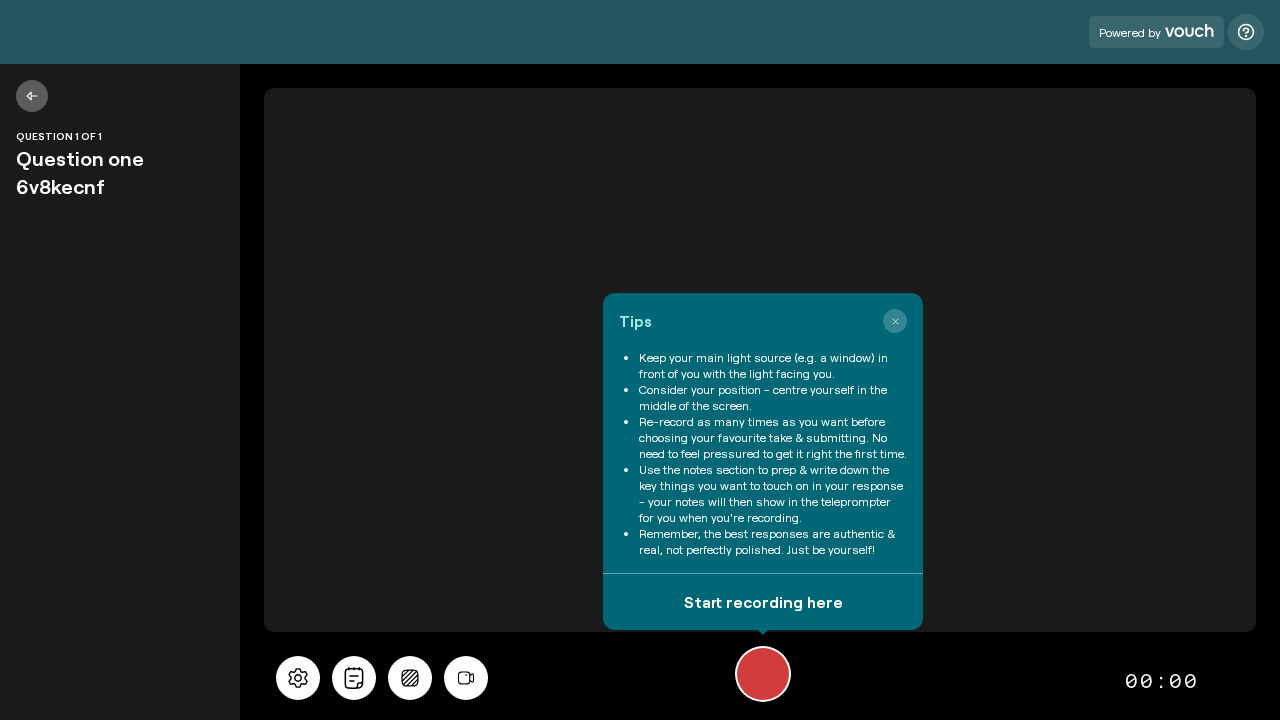 click 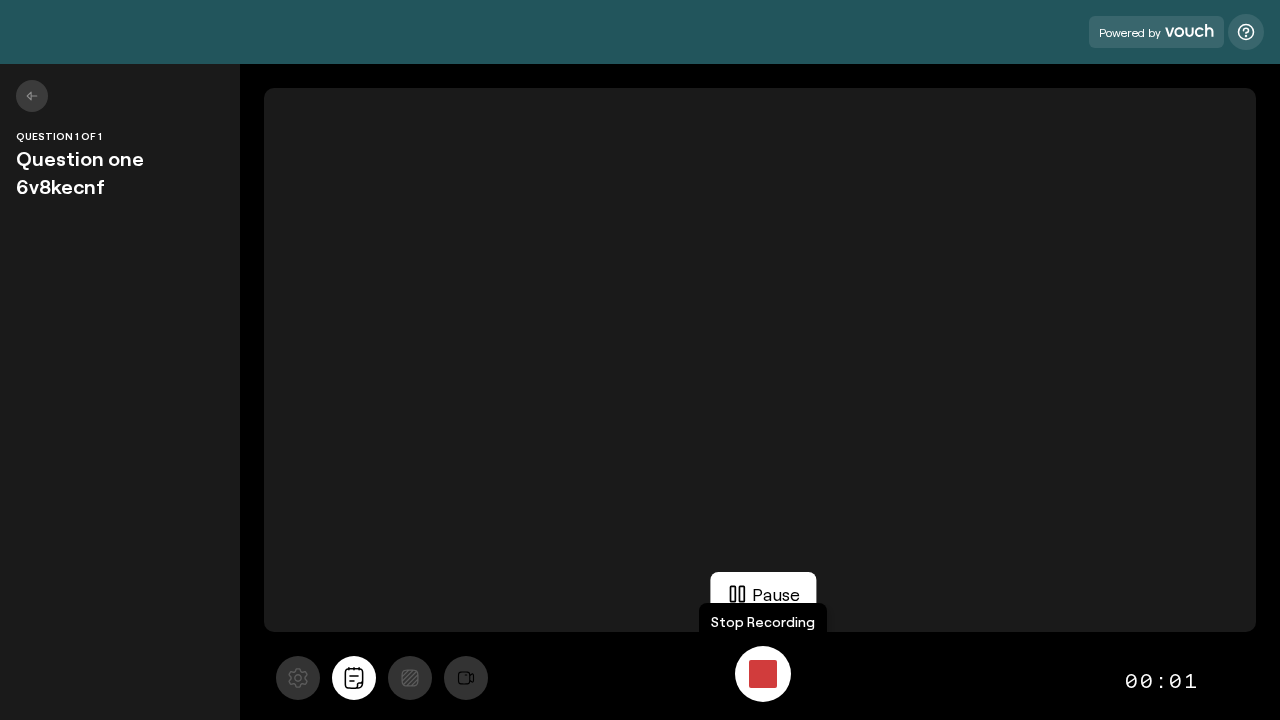 click at bounding box center (763, 674) 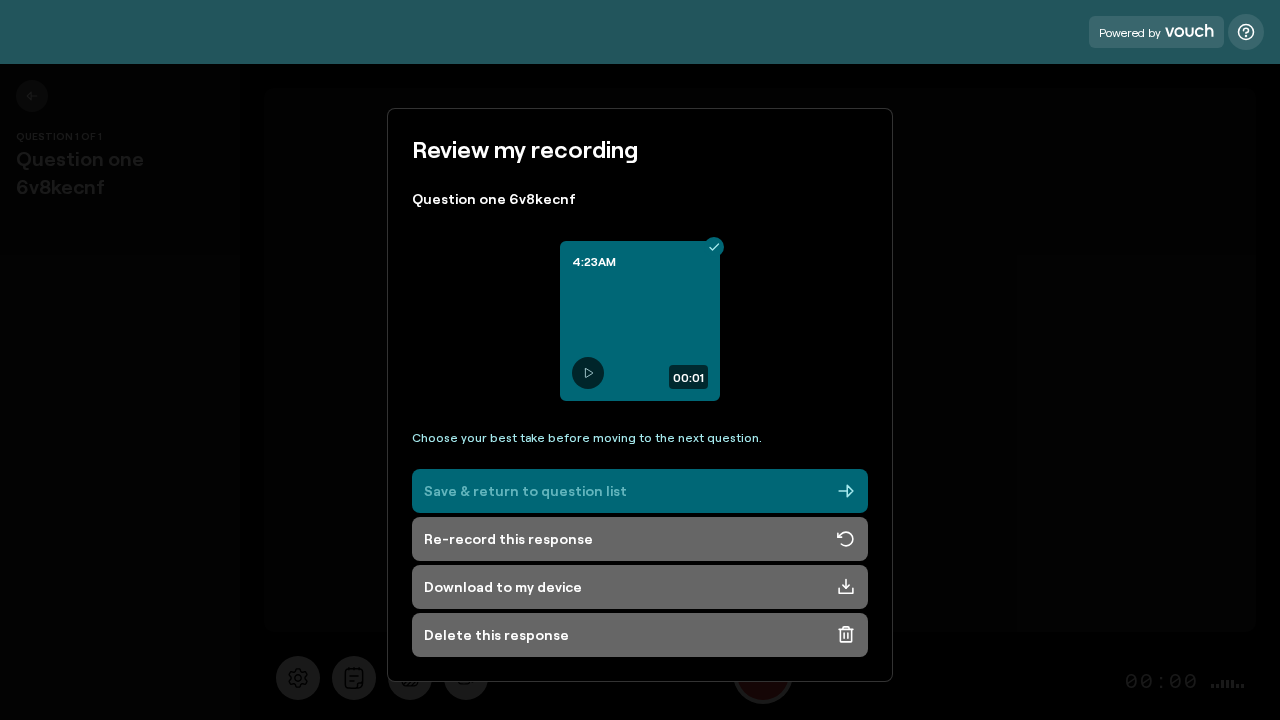 click on "Save & return to question list" at bounding box center (640, 491) 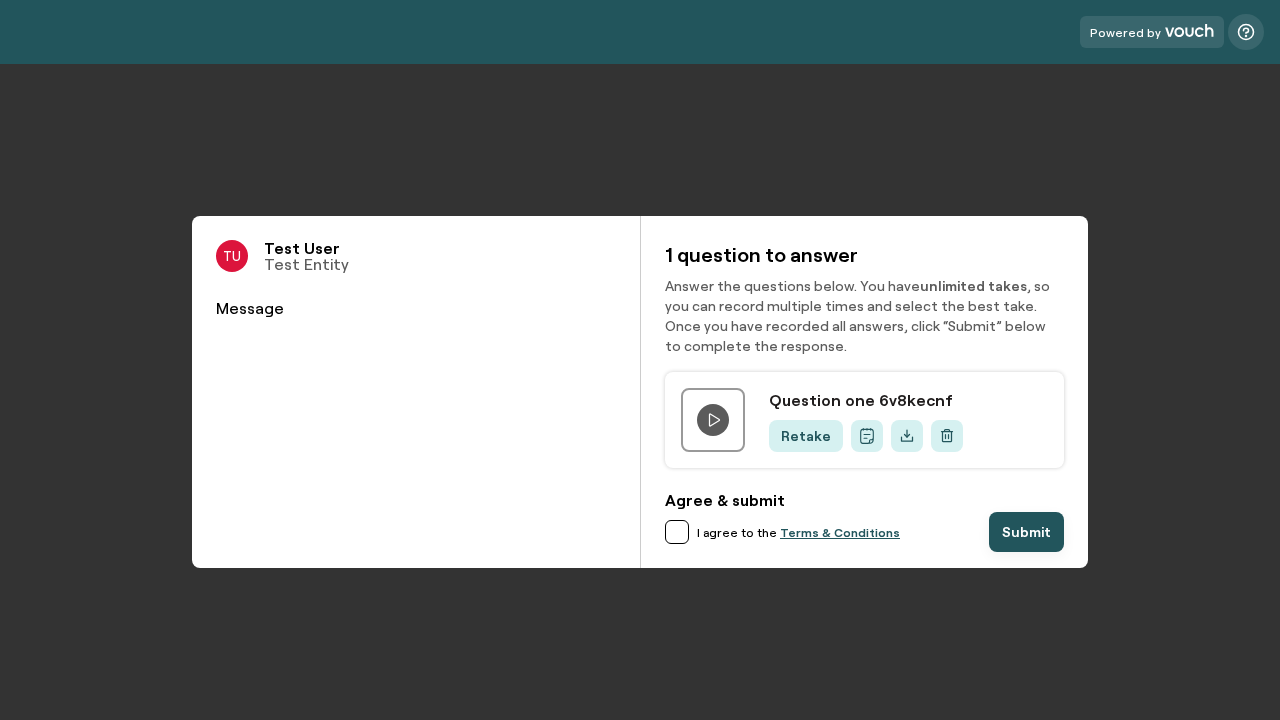 click at bounding box center [677, 532] 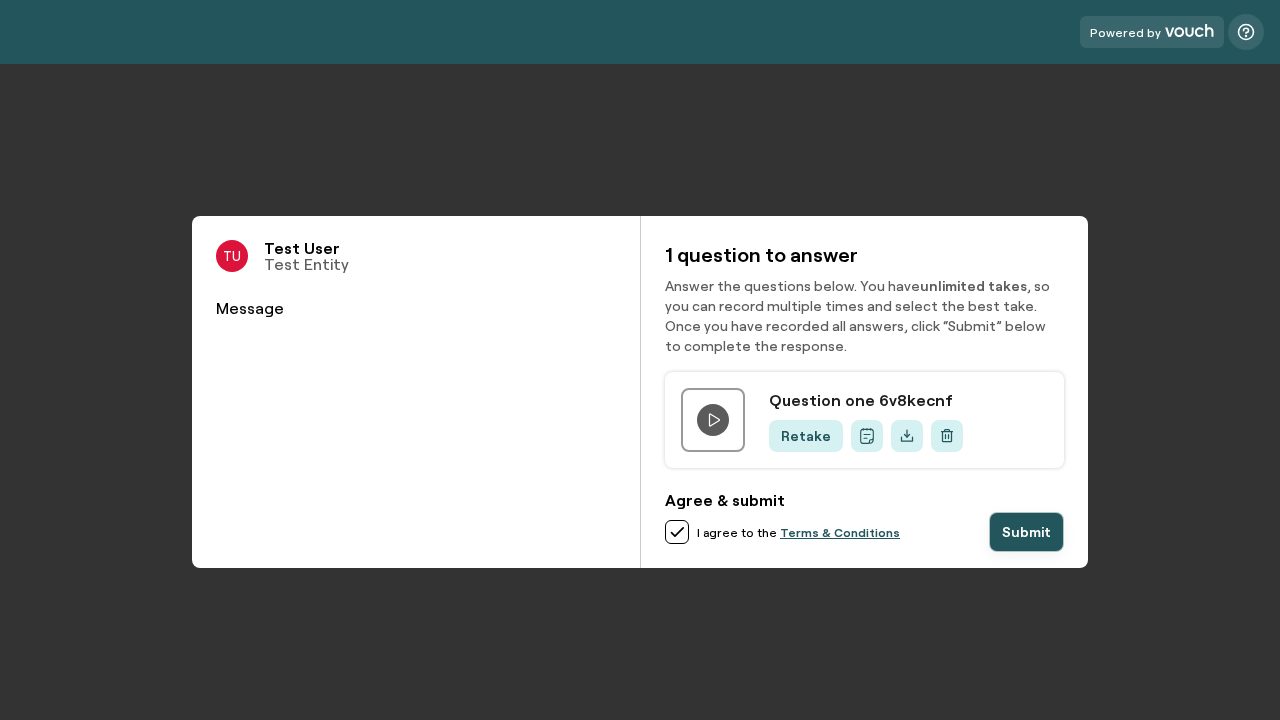 click on "Submit" at bounding box center [1026, 532] 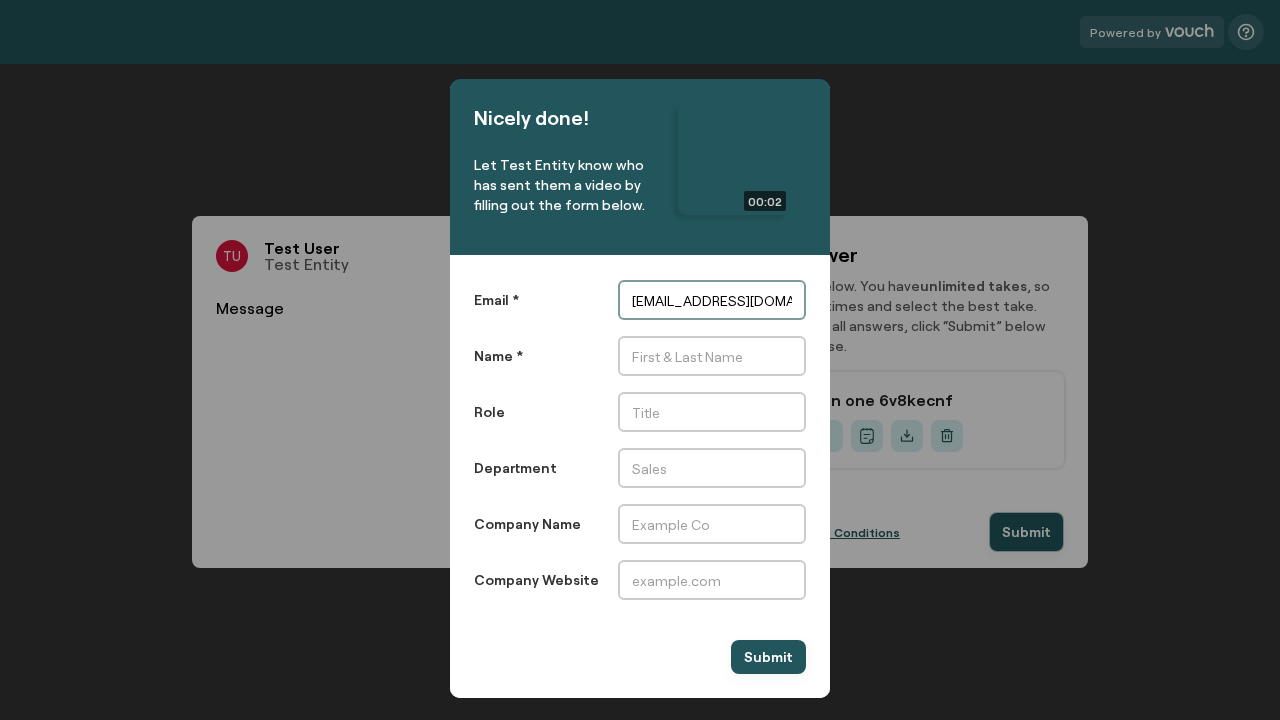type on "[EMAIL_ADDRESS][DOMAIN_NAME]" 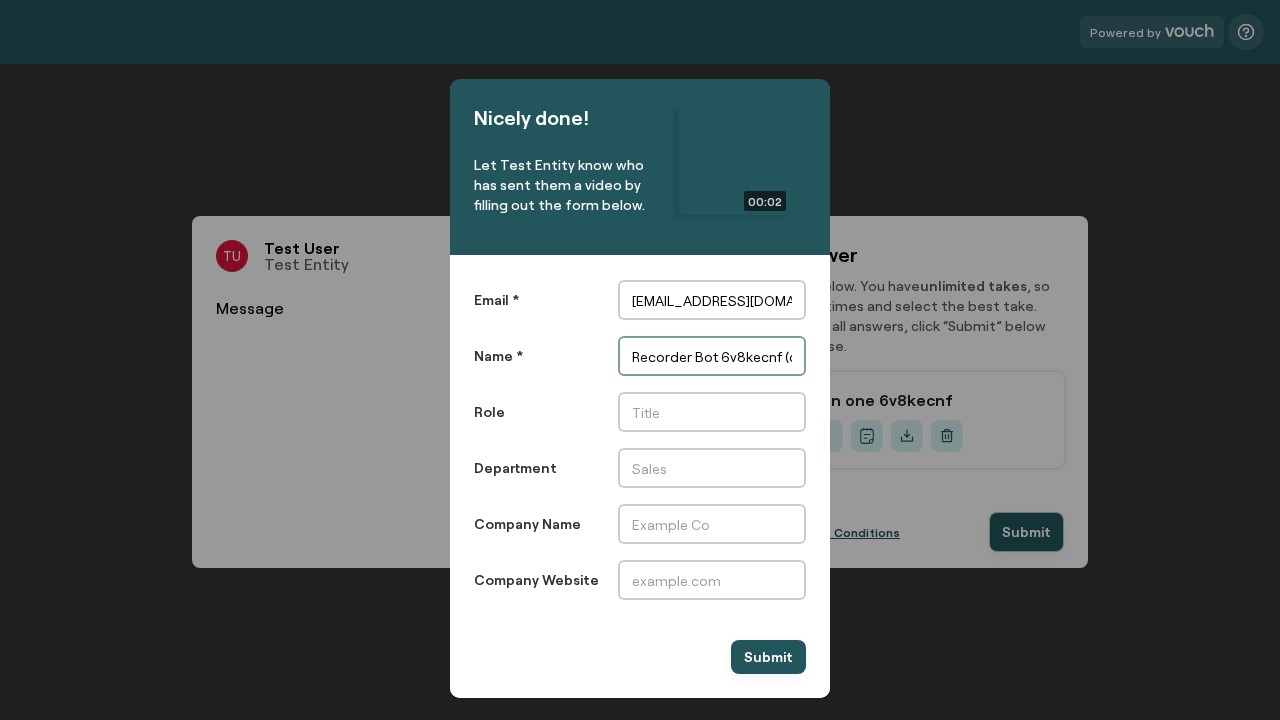scroll, scrollTop: 0, scrollLeft: 0, axis: both 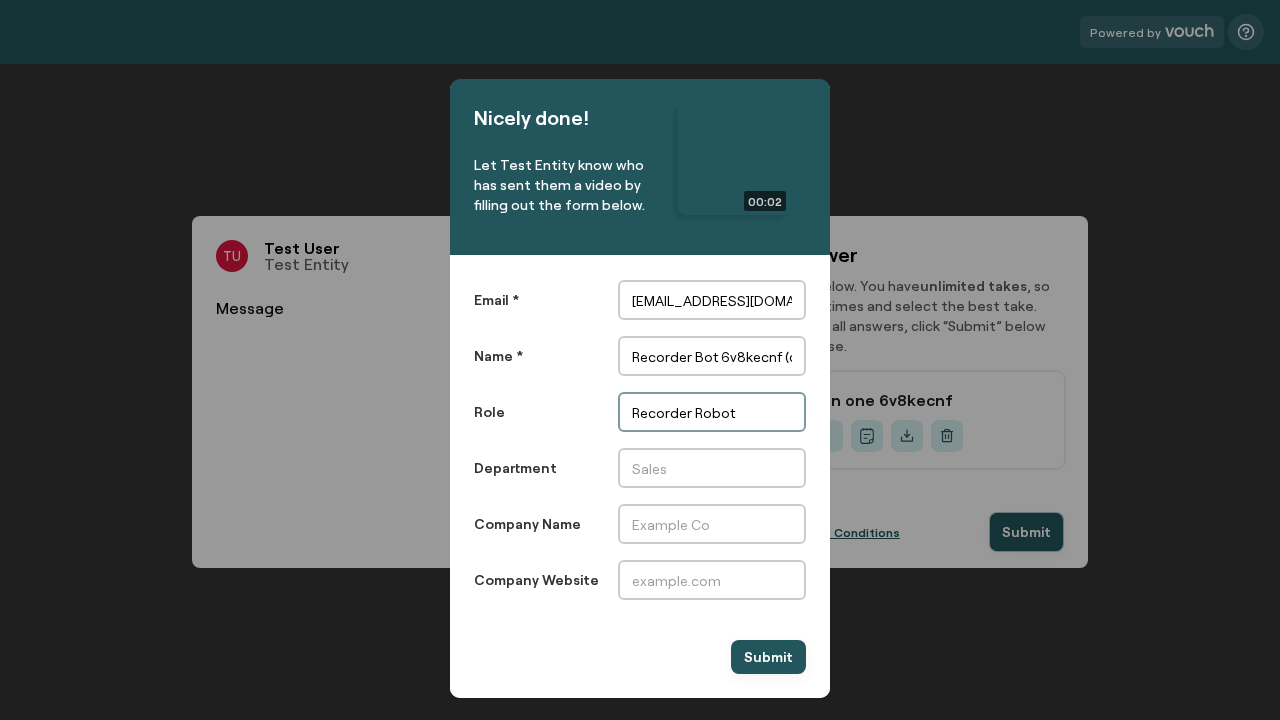 type on "Recorder Robot" 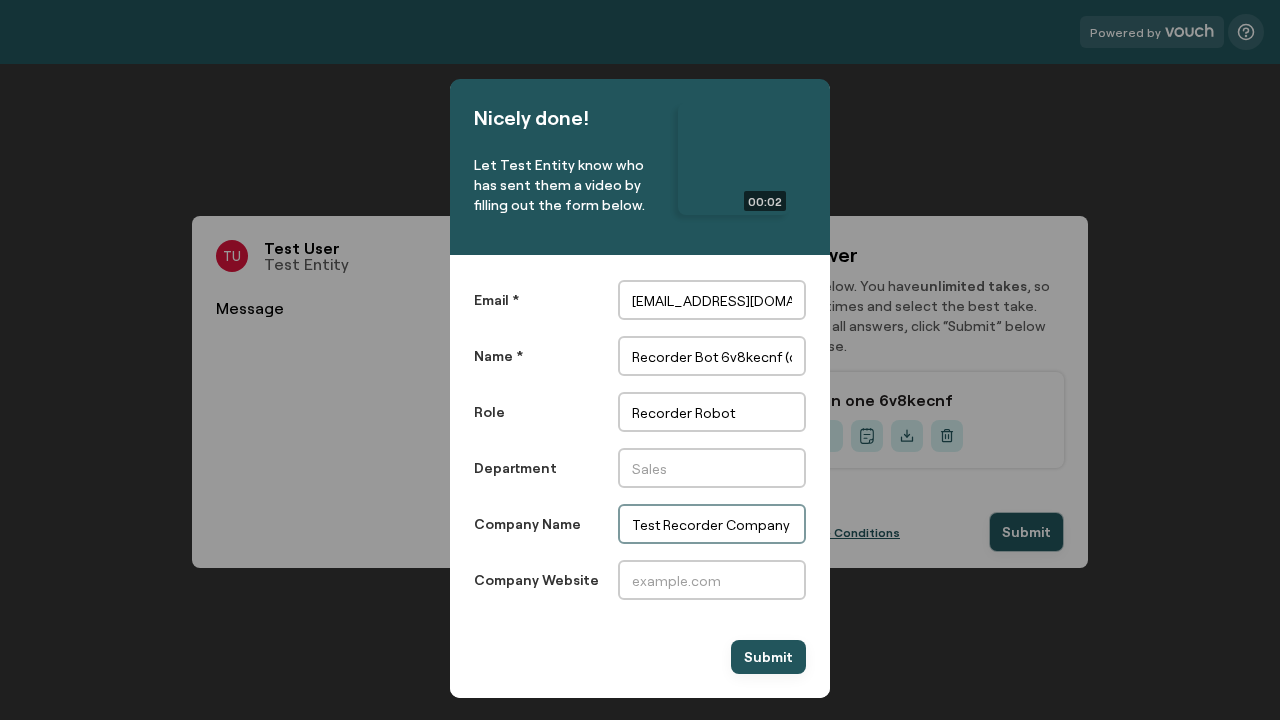 type on "Test Recorder Company (c09c1op4)" 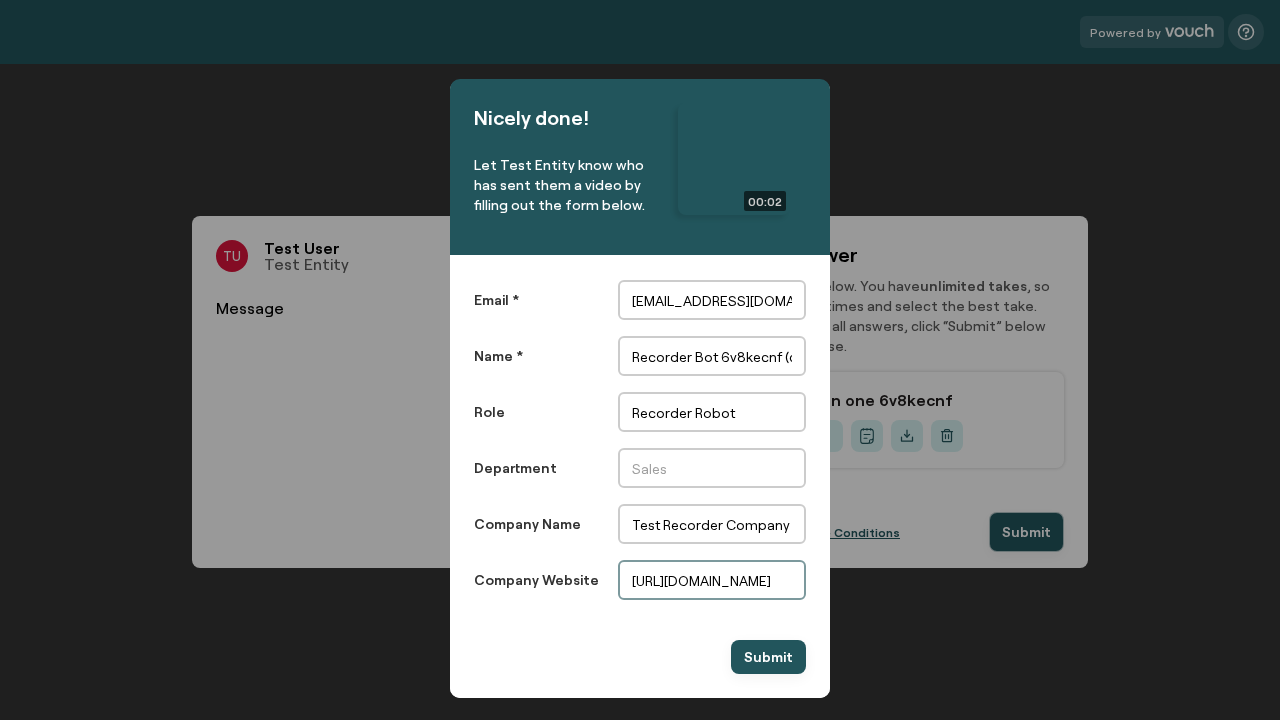 scroll, scrollTop: 0, scrollLeft: 0, axis: both 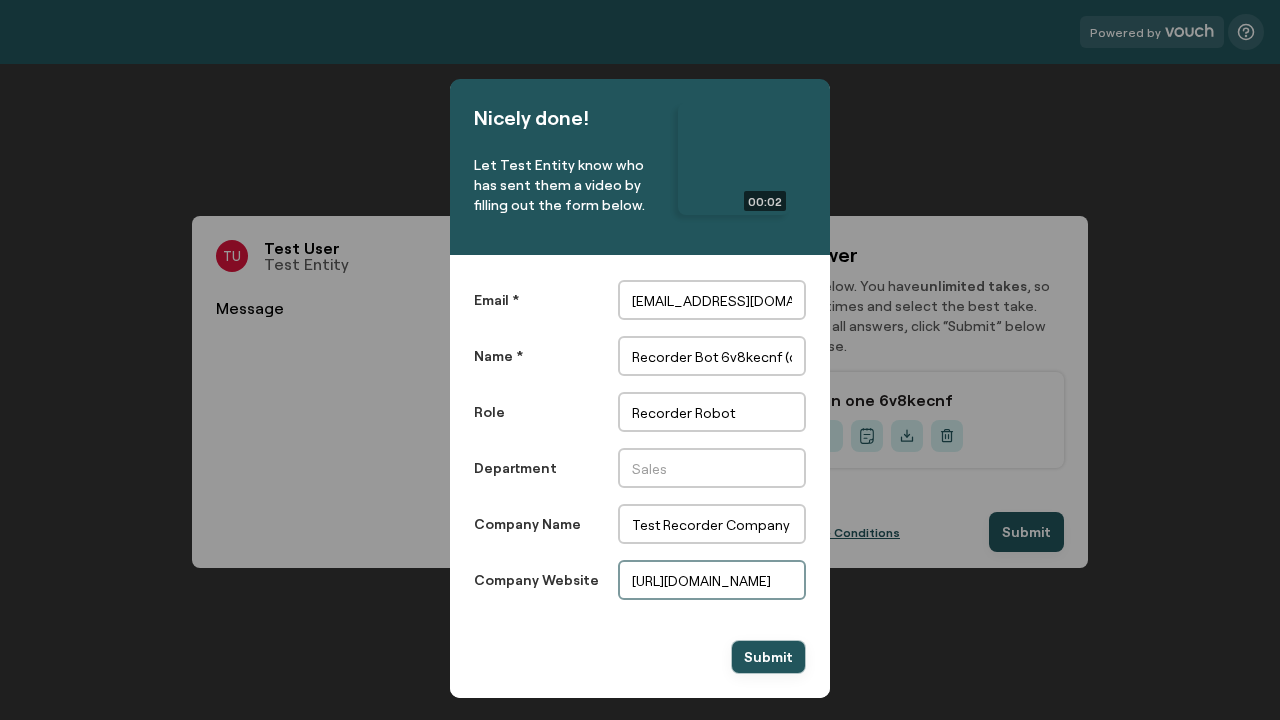 type on "[URL][DOMAIN_NAME]" 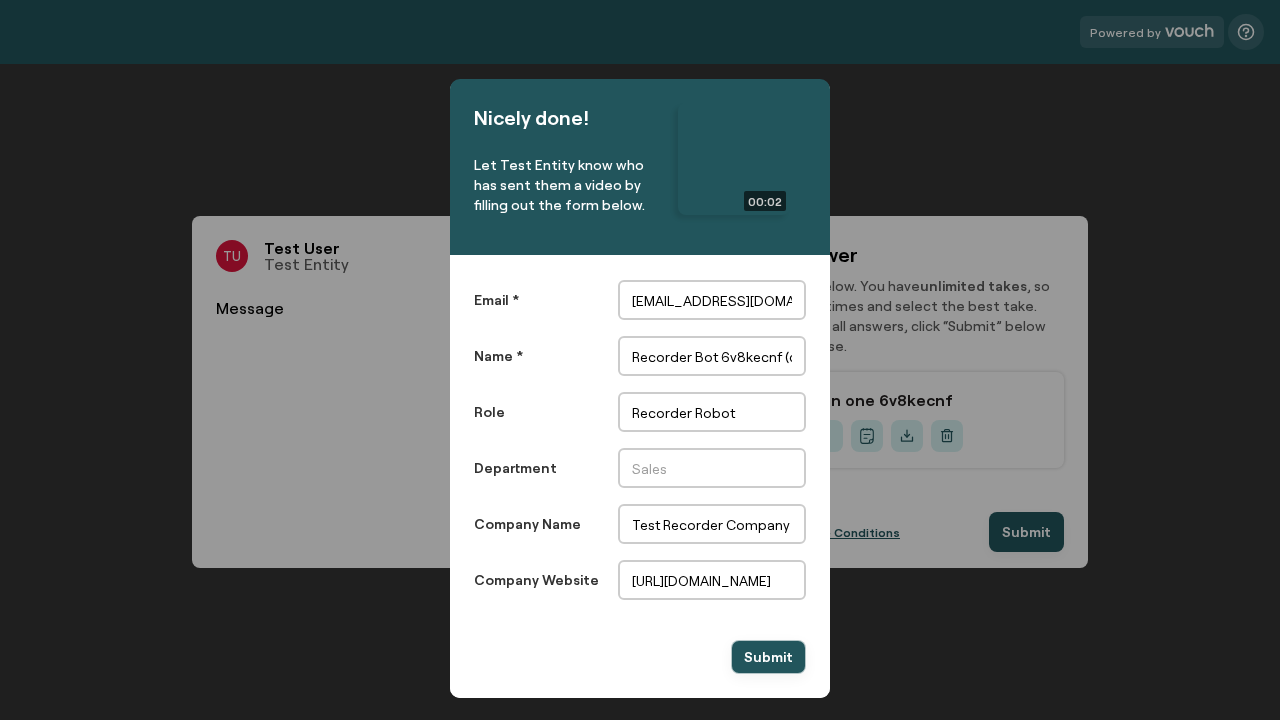 click on "Submit" at bounding box center (768, 657) 